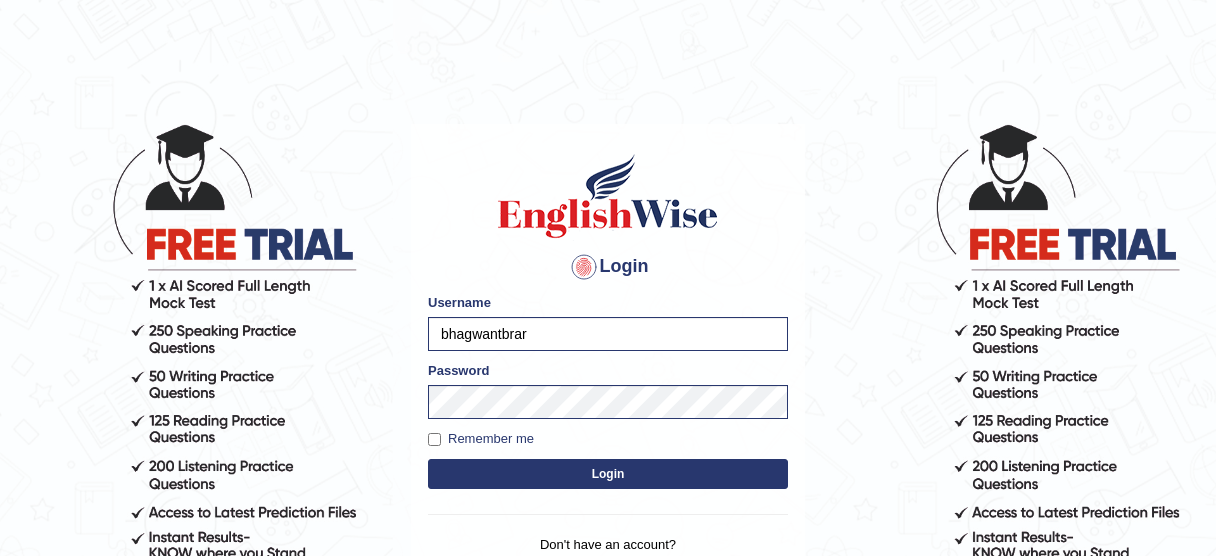 scroll, scrollTop: 0, scrollLeft: 0, axis: both 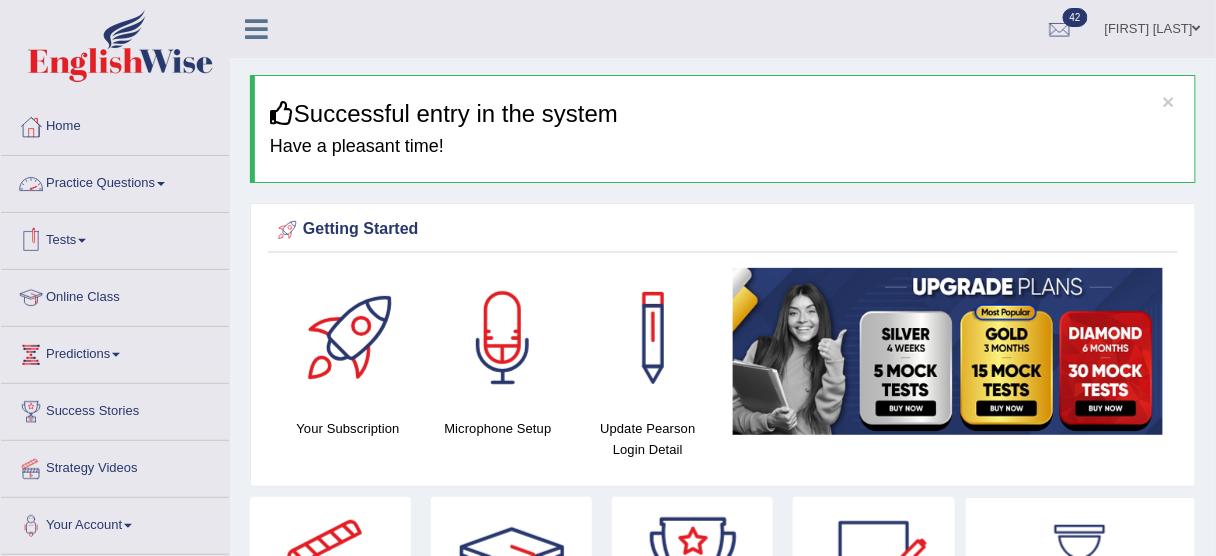 click on "Practice Questions" at bounding box center [115, 181] 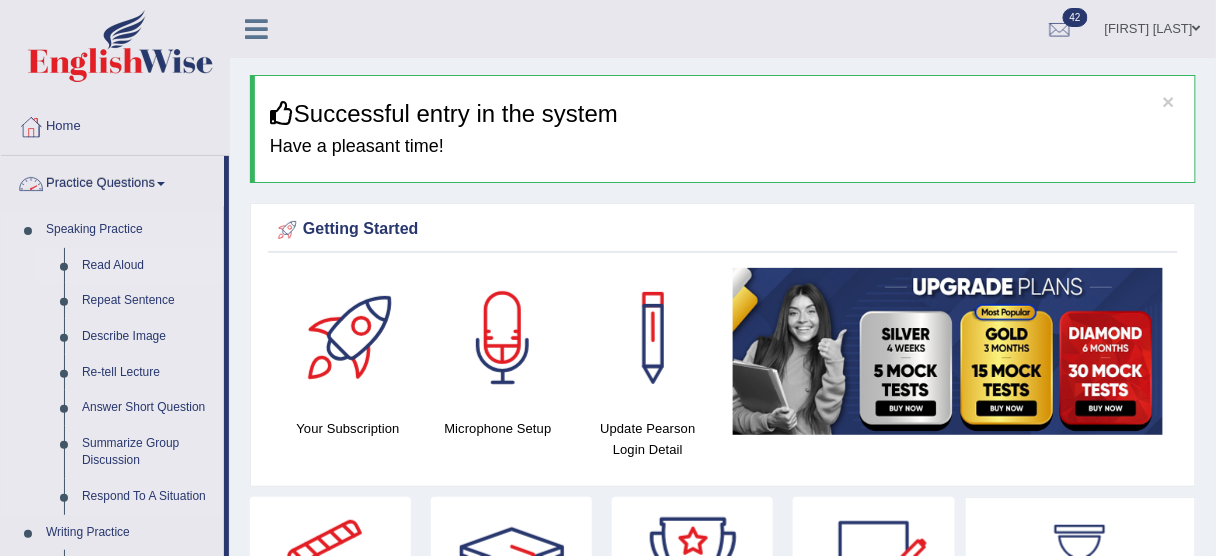 scroll, scrollTop: 80, scrollLeft: 0, axis: vertical 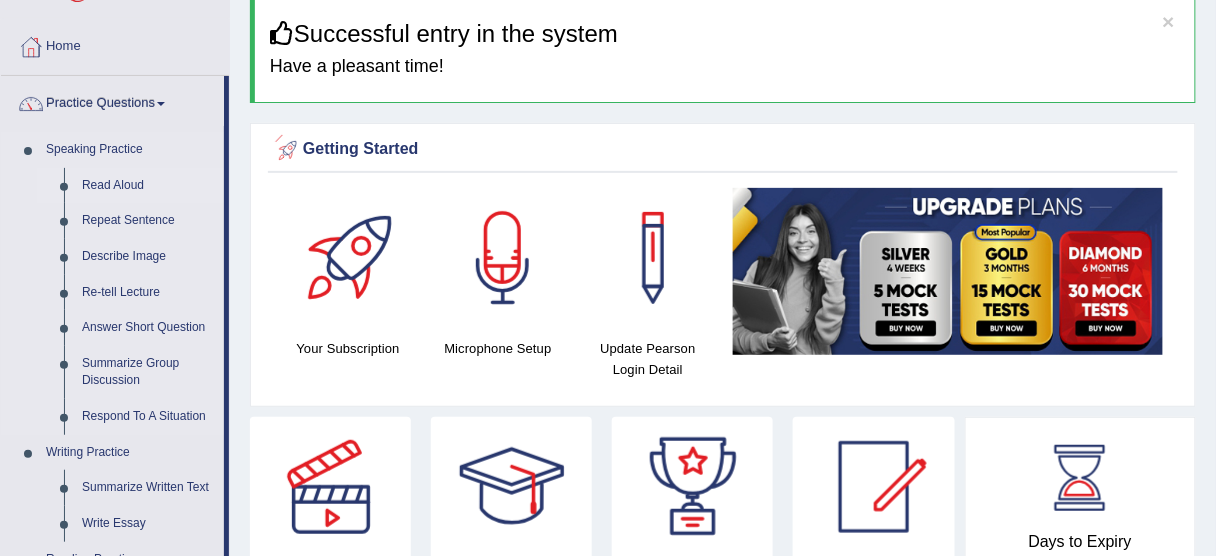 click on "Read Aloud" at bounding box center (148, 186) 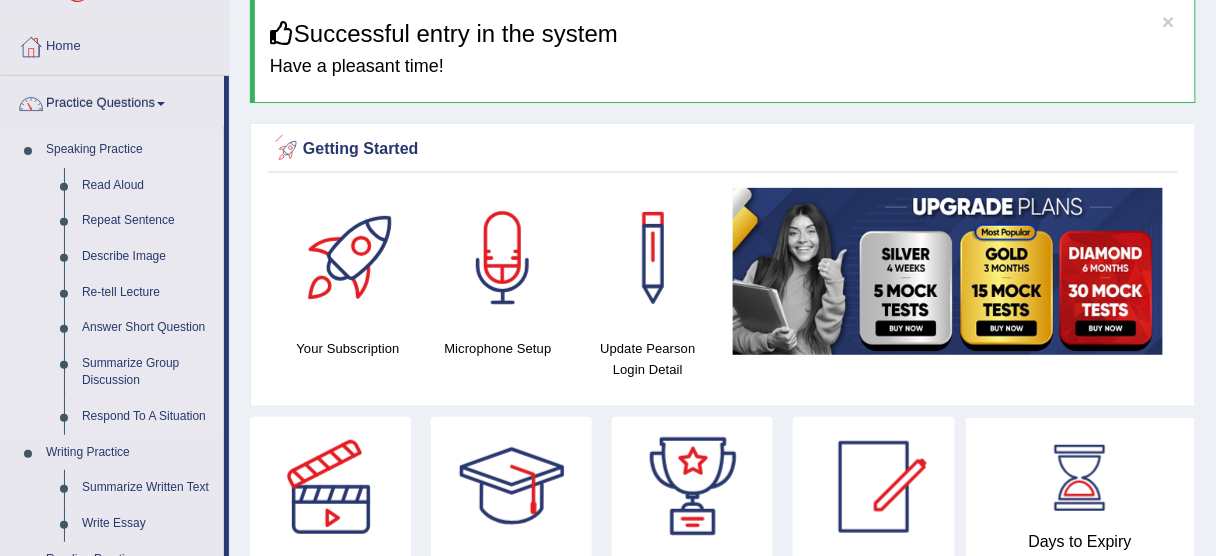 click on "Read Aloud" at bounding box center [148, 186] 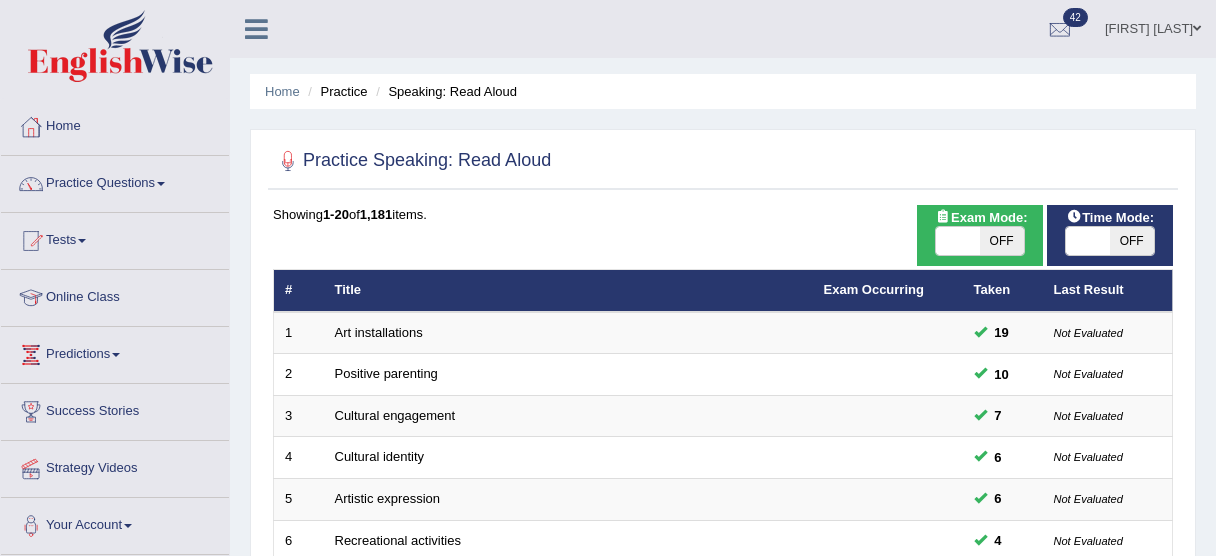 scroll, scrollTop: 0, scrollLeft: 0, axis: both 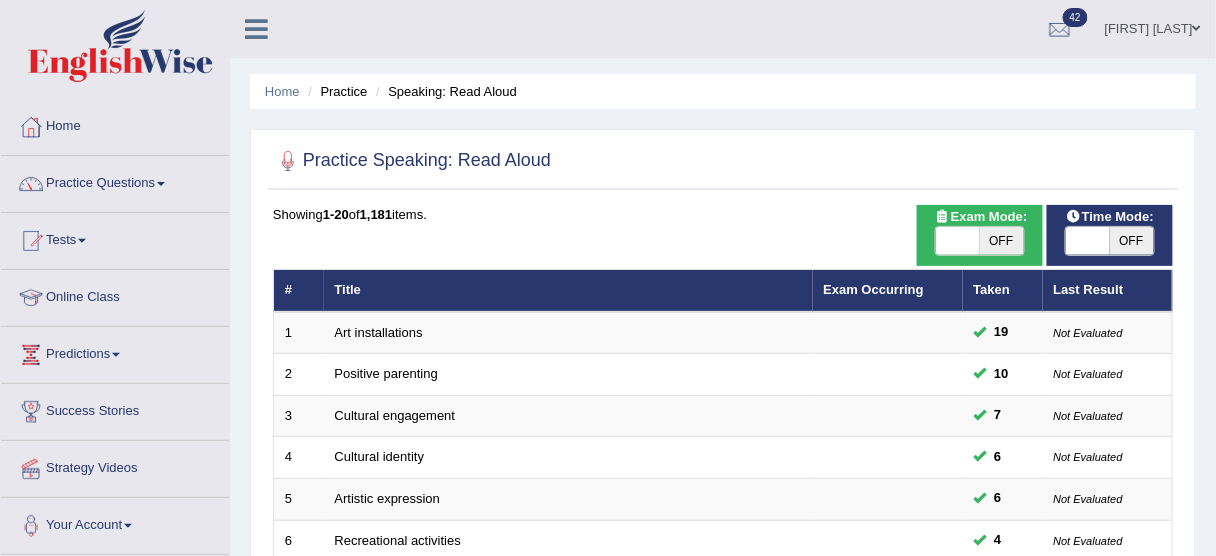 click on "Art installations" at bounding box center [379, 332] 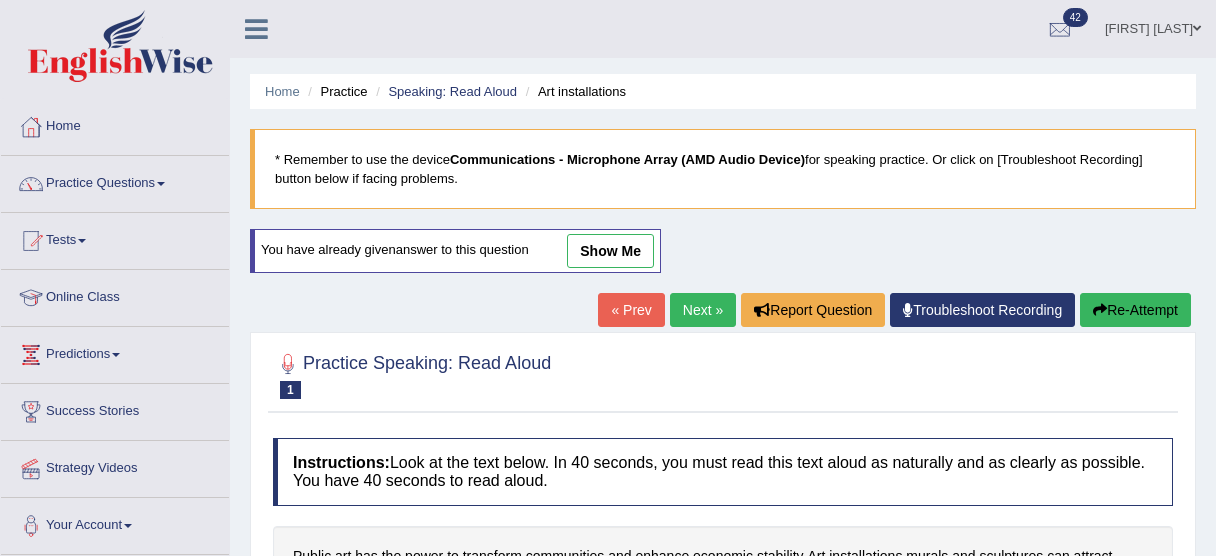 scroll, scrollTop: 363, scrollLeft: 0, axis: vertical 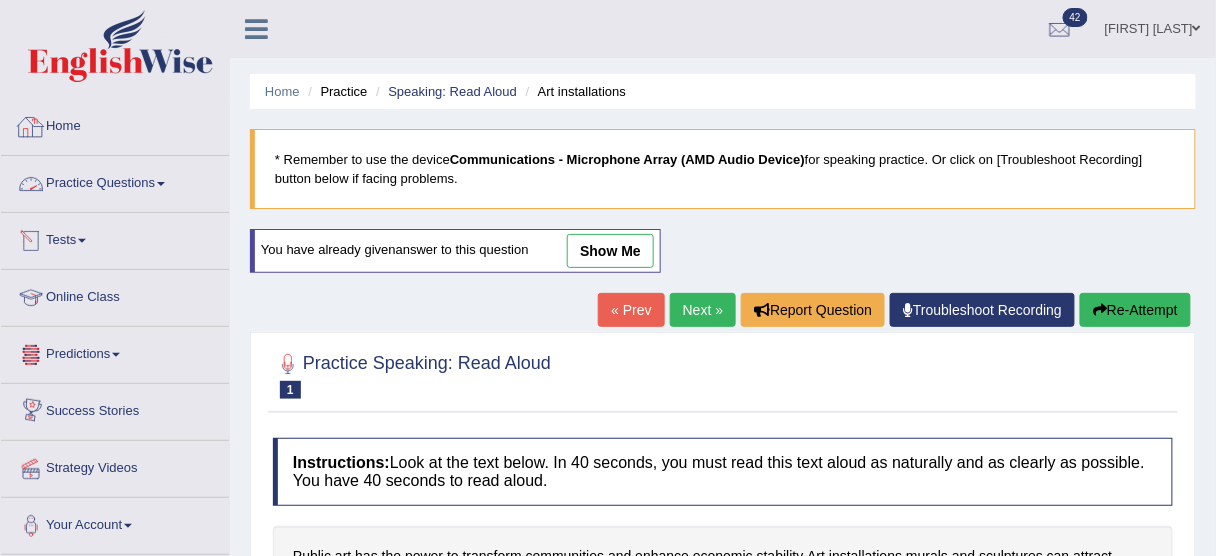 click on "Practice Questions" at bounding box center (115, 181) 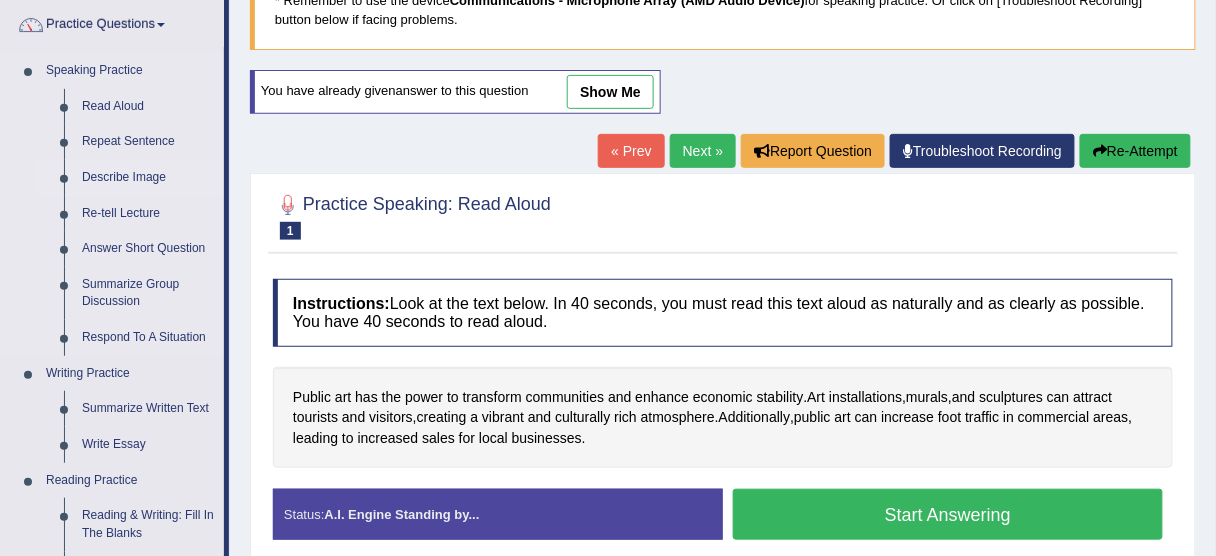 scroll, scrollTop: 160, scrollLeft: 0, axis: vertical 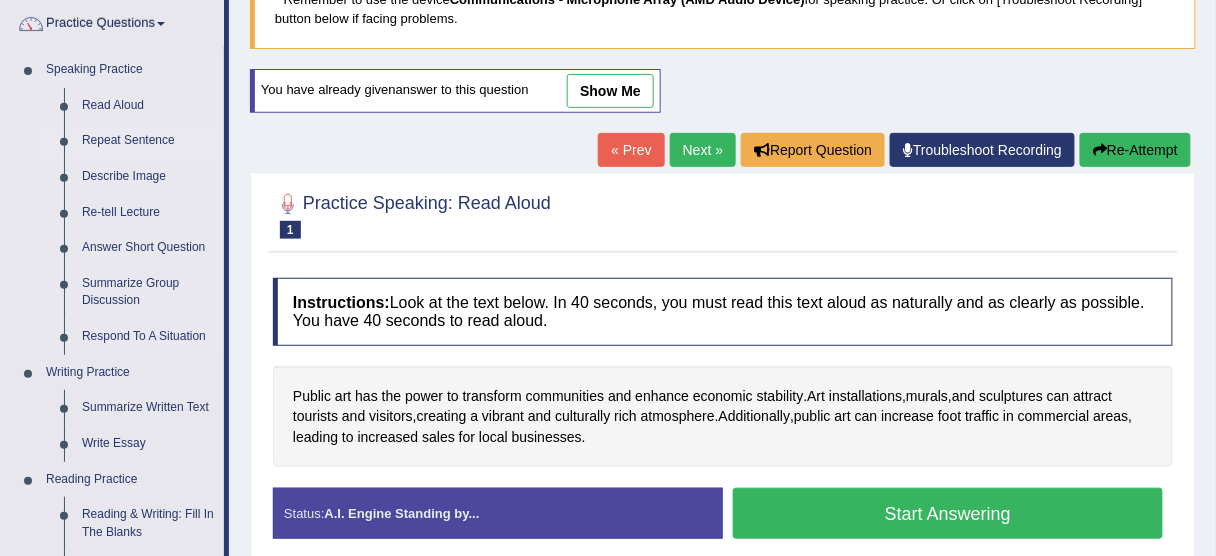 click on "Repeat Sentence" at bounding box center [148, 141] 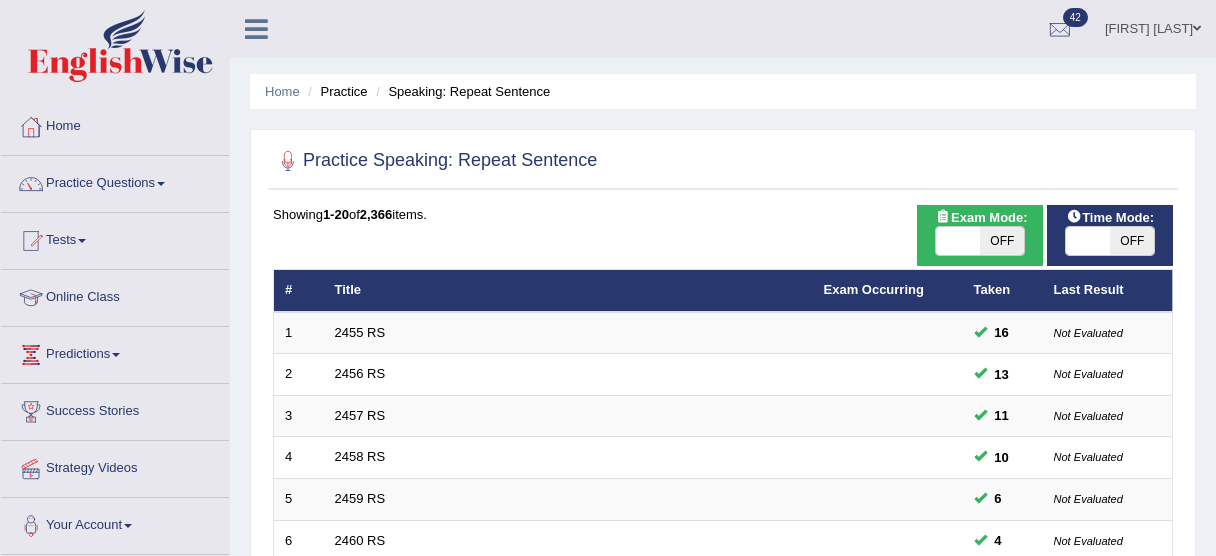scroll, scrollTop: 0, scrollLeft: 0, axis: both 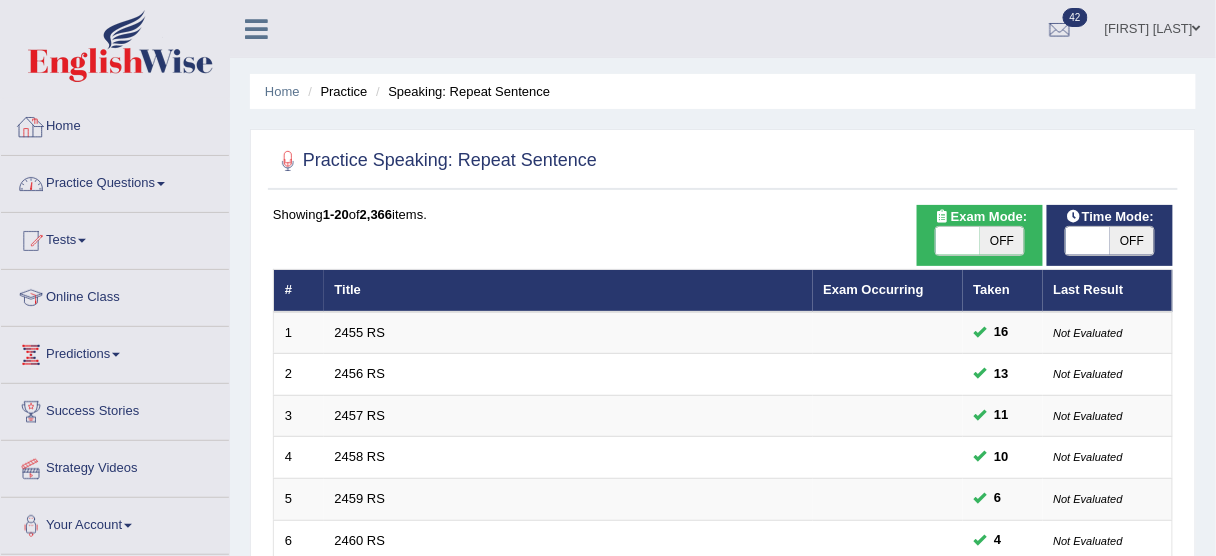 click on "Practice Questions" at bounding box center [115, 181] 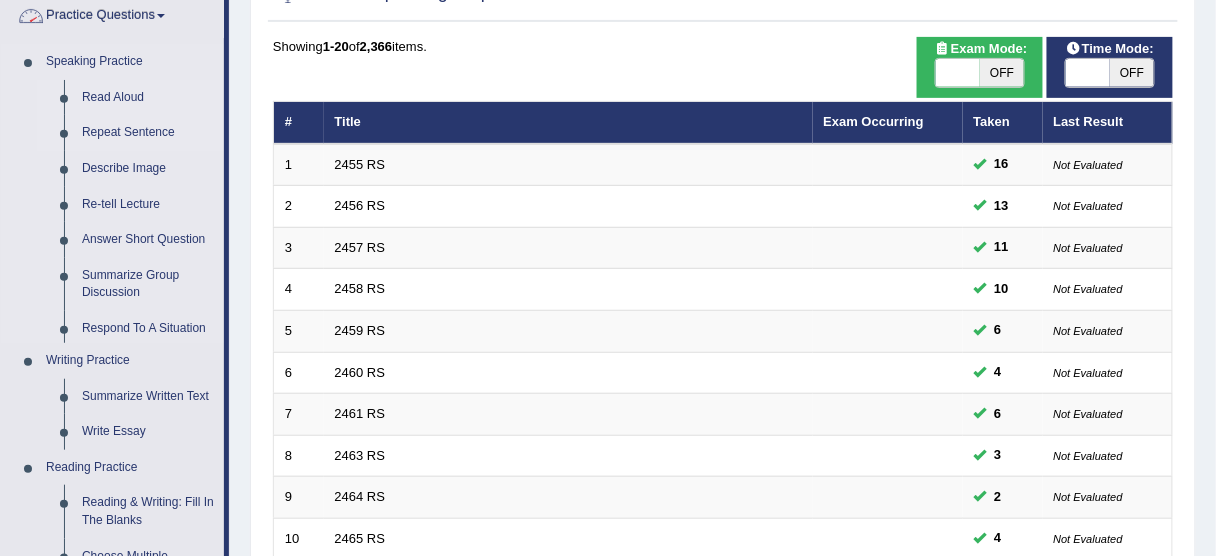 scroll, scrollTop: 240, scrollLeft: 0, axis: vertical 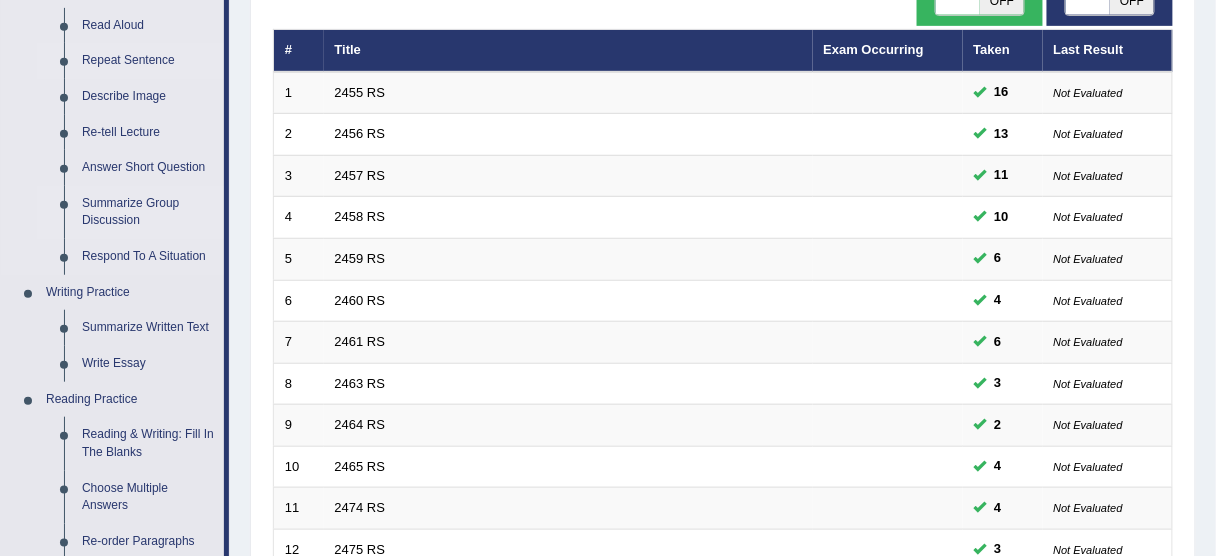 click on "Summarize Group Discussion" at bounding box center (148, 212) 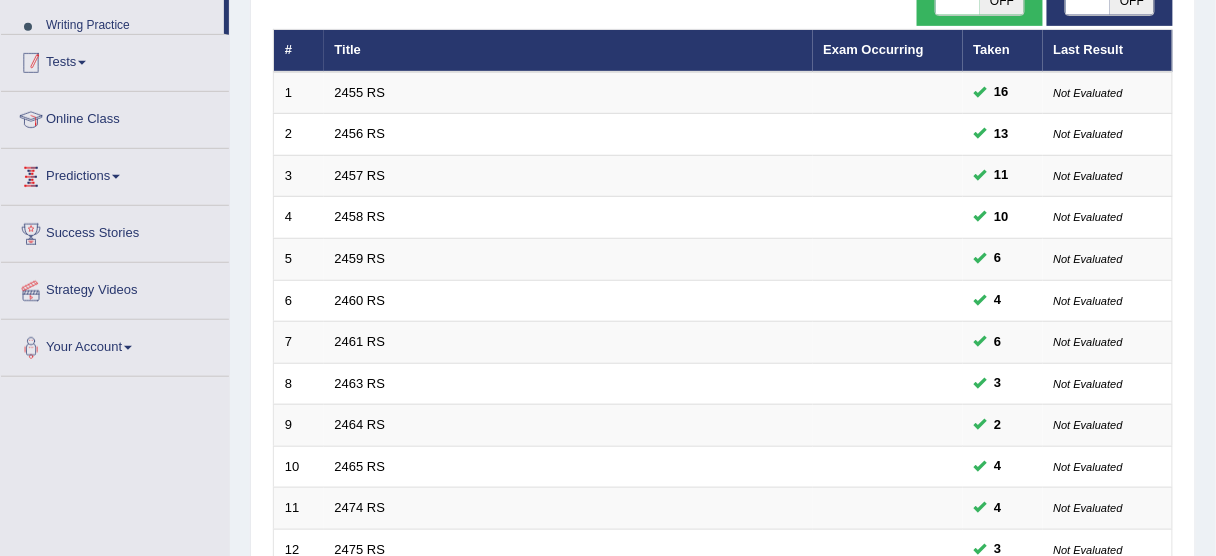 scroll, scrollTop: 400, scrollLeft: 0, axis: vertical 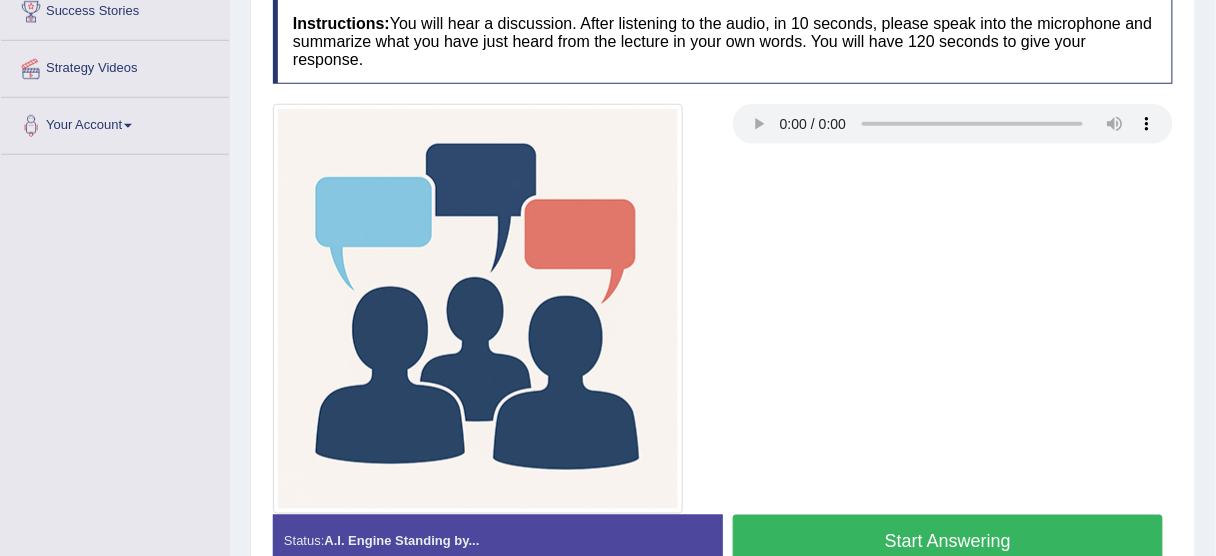 type 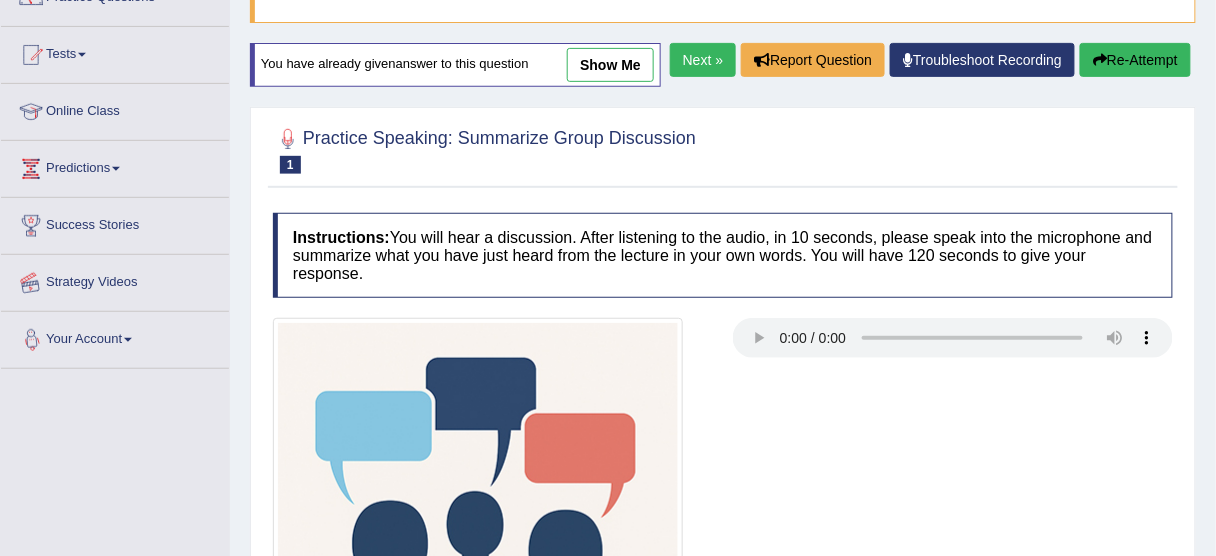 scroll, scrollTop: 0, scrollLeft: 0, axis: both 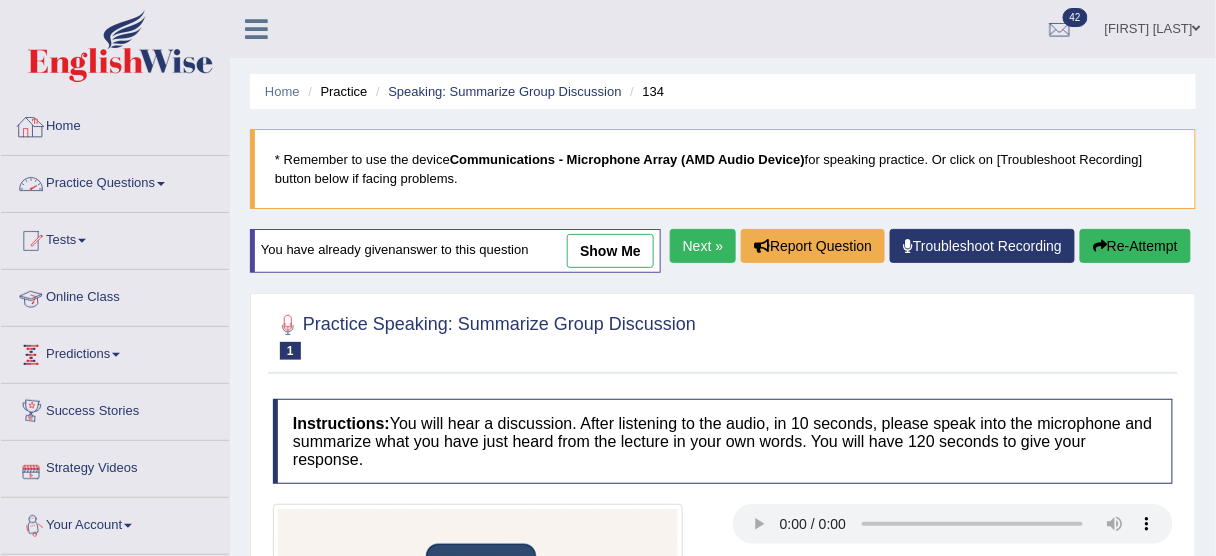 click on "Practice Questions" at bounding box center (115, 181) 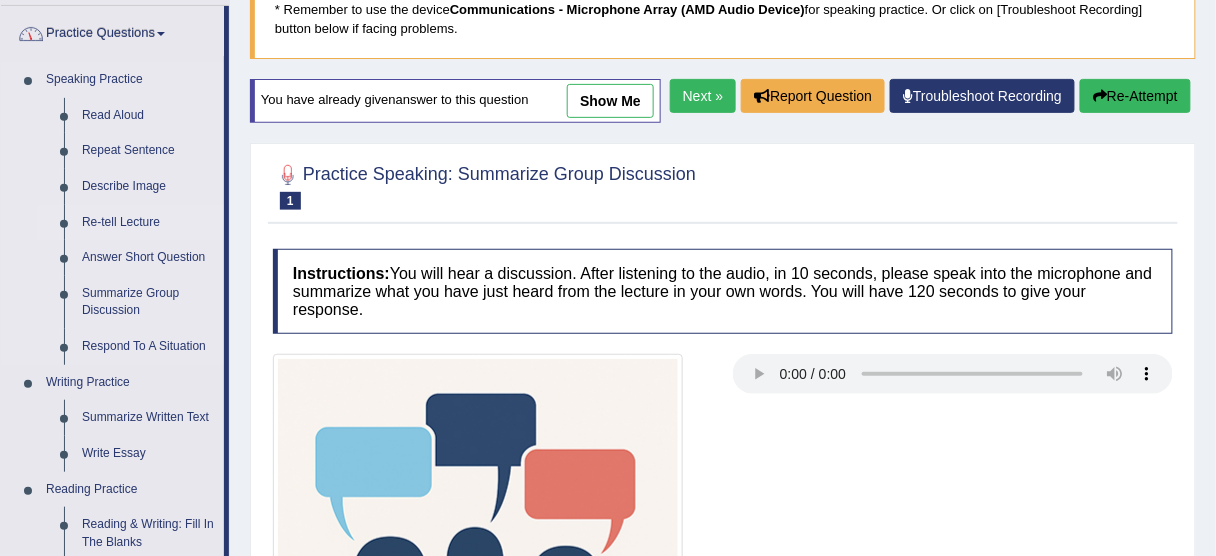 scroll, scrollTop: 160, scrollLeft: 0, axis: vertical 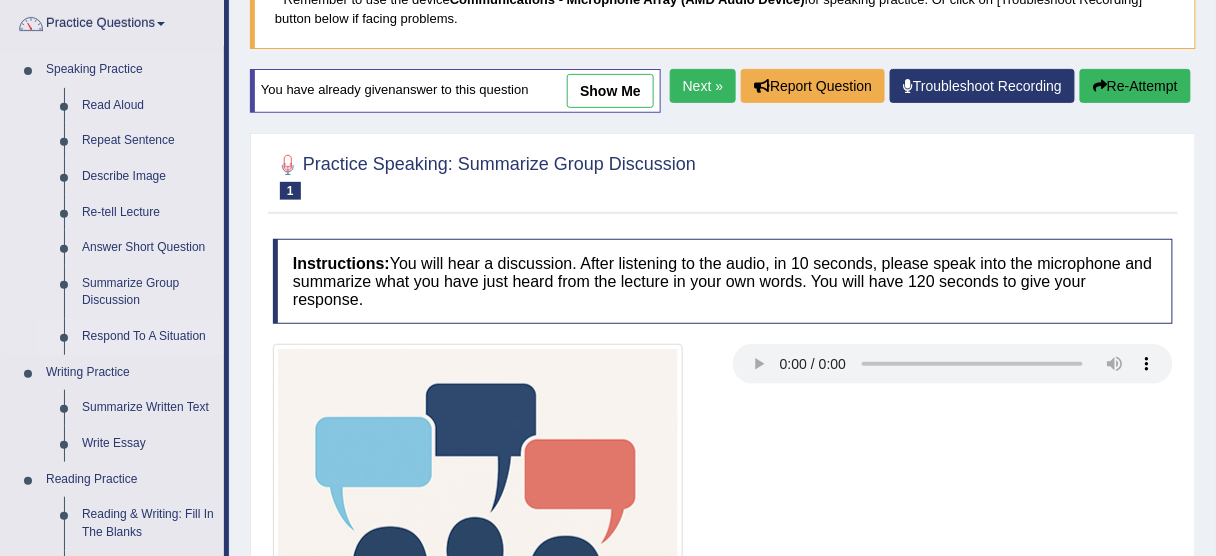 click on "Respond To A Situation" at bounding box center (148, 337) 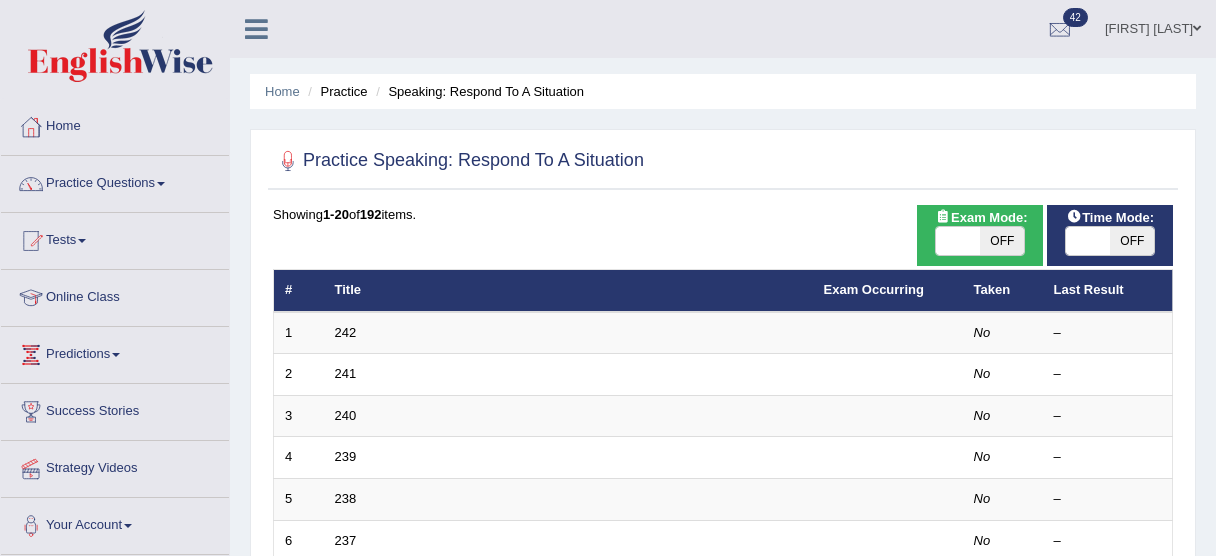 scroll, scrollTop: 0, scrollLeft: 0, axis: both 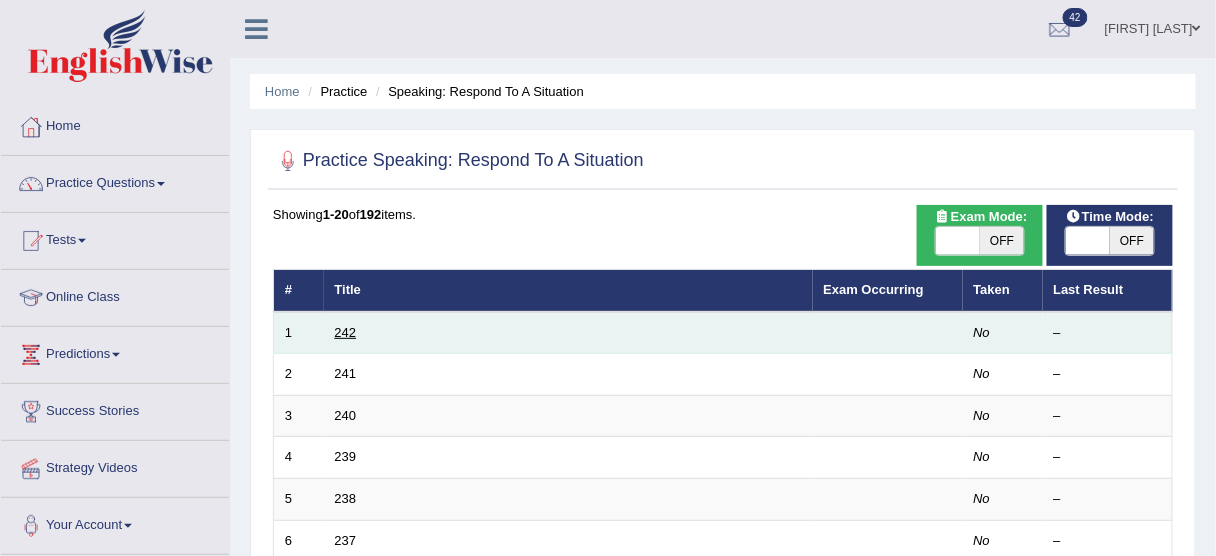click on "242" at bounding box center (346, 332) 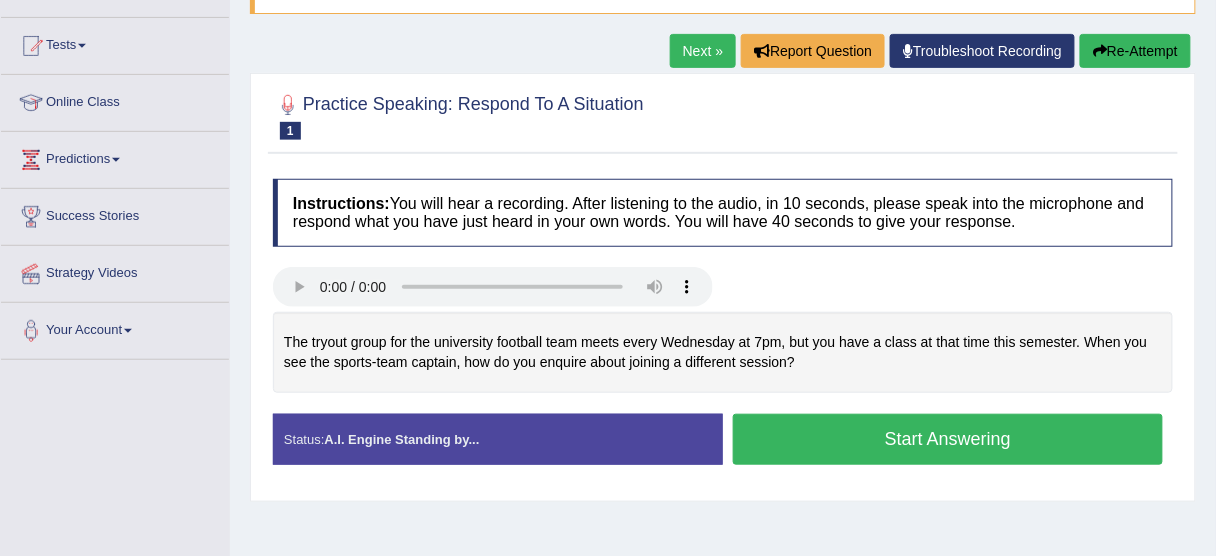 scroll, scrollTop: 240, scrollLeft: 0, axis: vertical 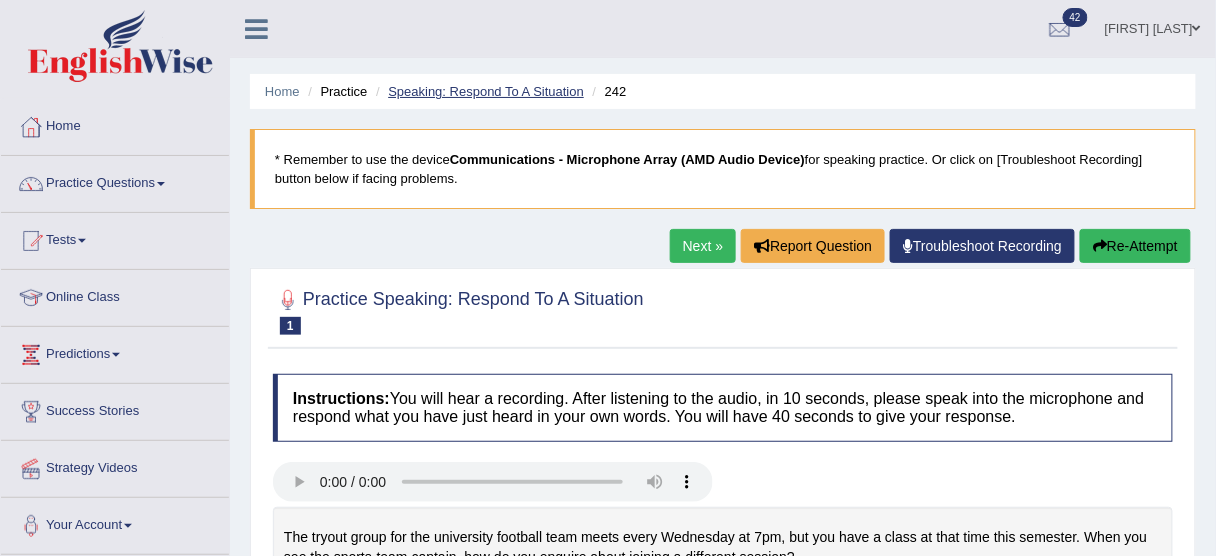 click on "Speaking: Respond To A Situation" at bounding box center [486, 91] 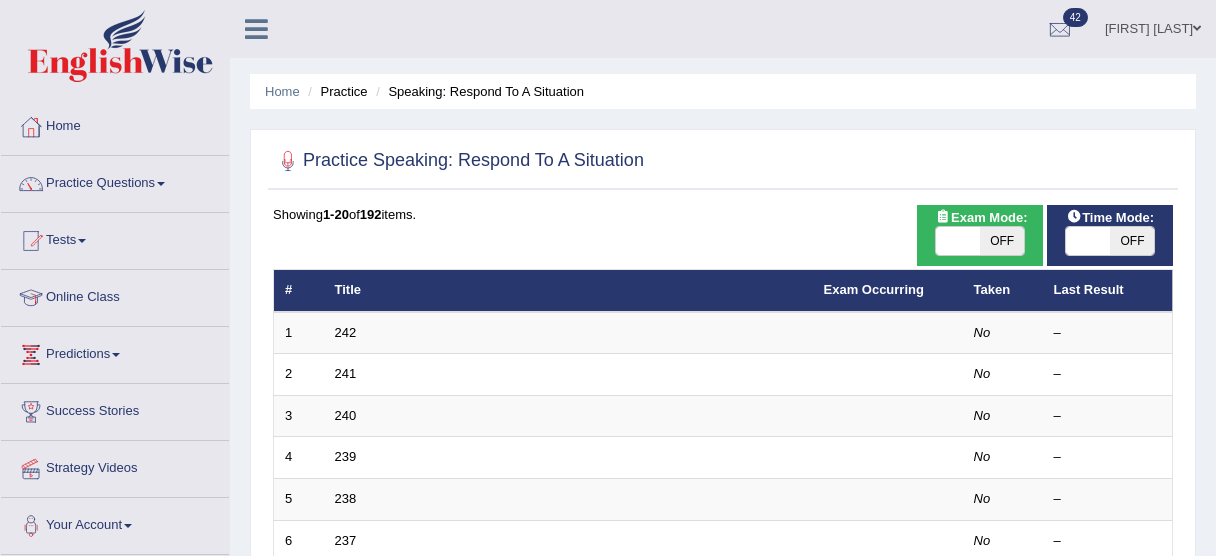 scroll, scrollTop: 0, scrollLeft: 0, axis: both 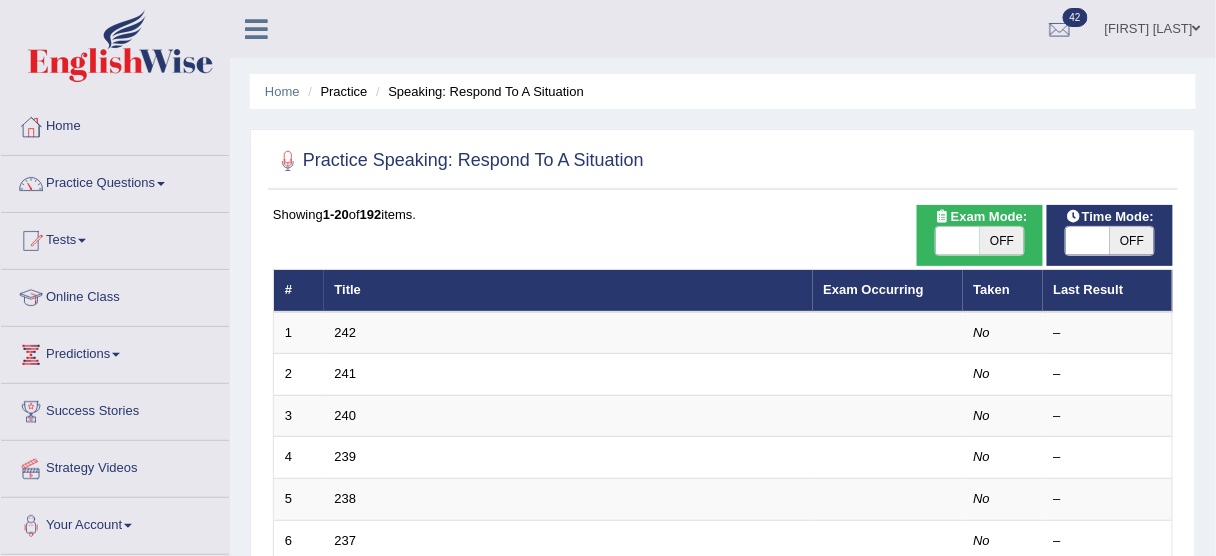 click on "OFF" at bounding box center [1002, 241] 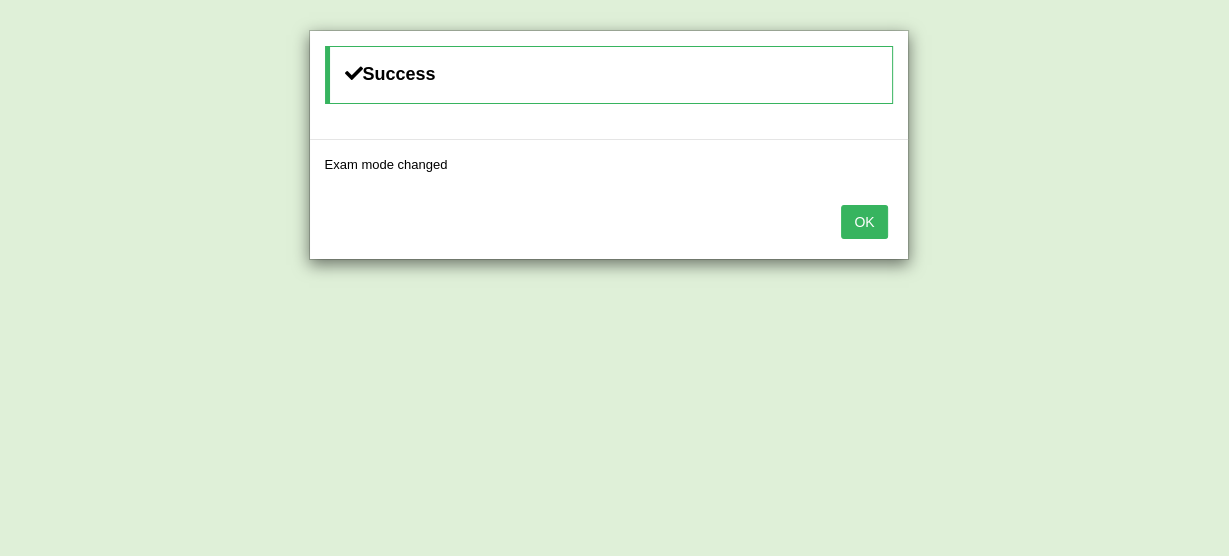 click on "OK" at bounding box center [864, 222] 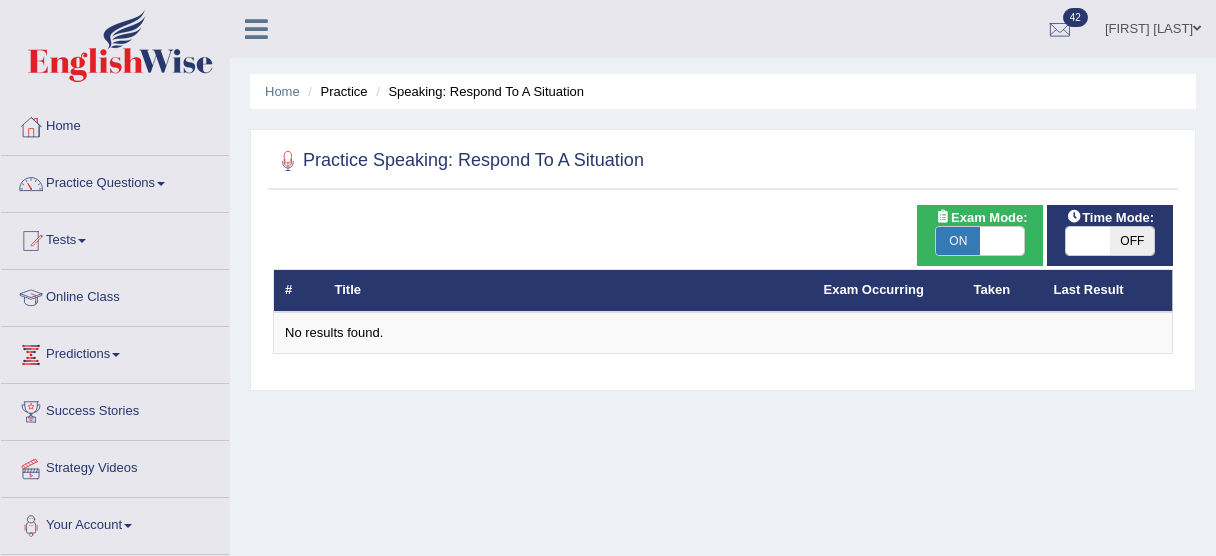scroll, scrollTop: 0, scrollLeft: 0, axis: both 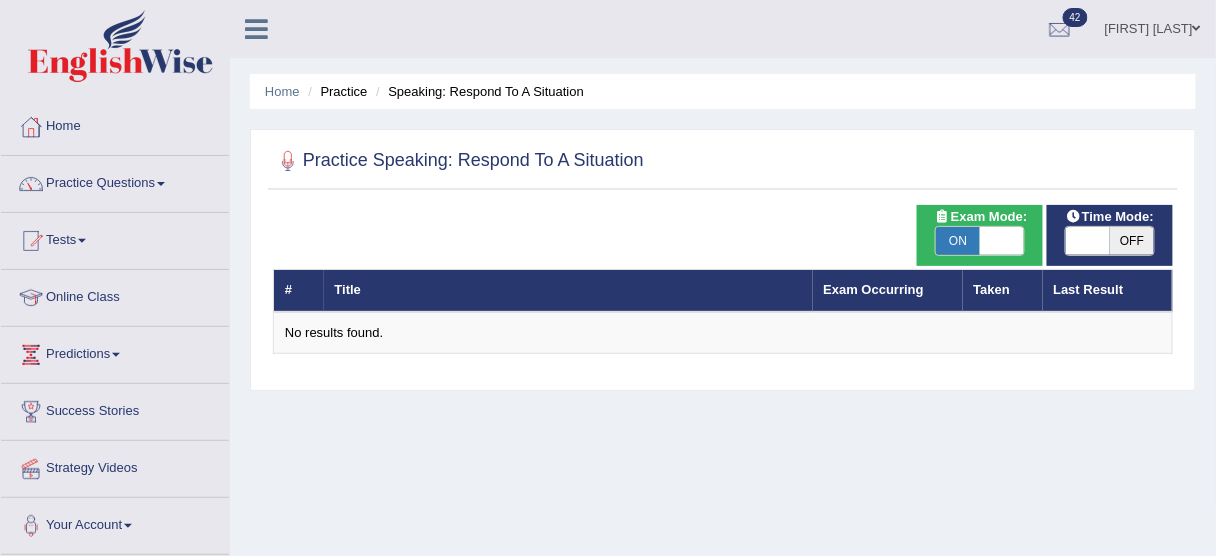 click on "ON" at bounding box center [958, 241] 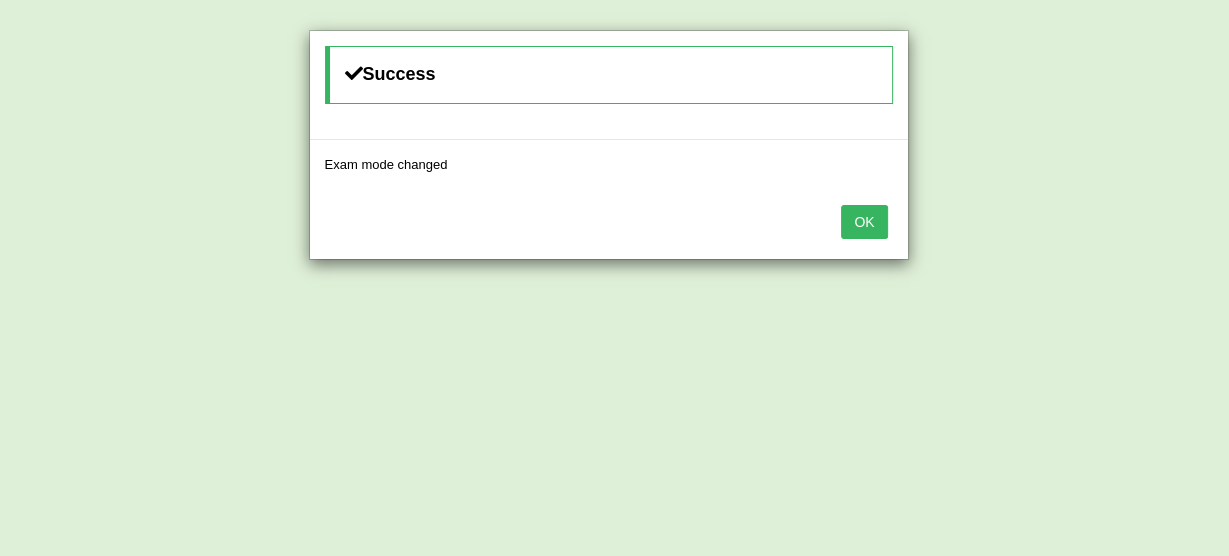click on "OK" at bounding box center [864, 222] 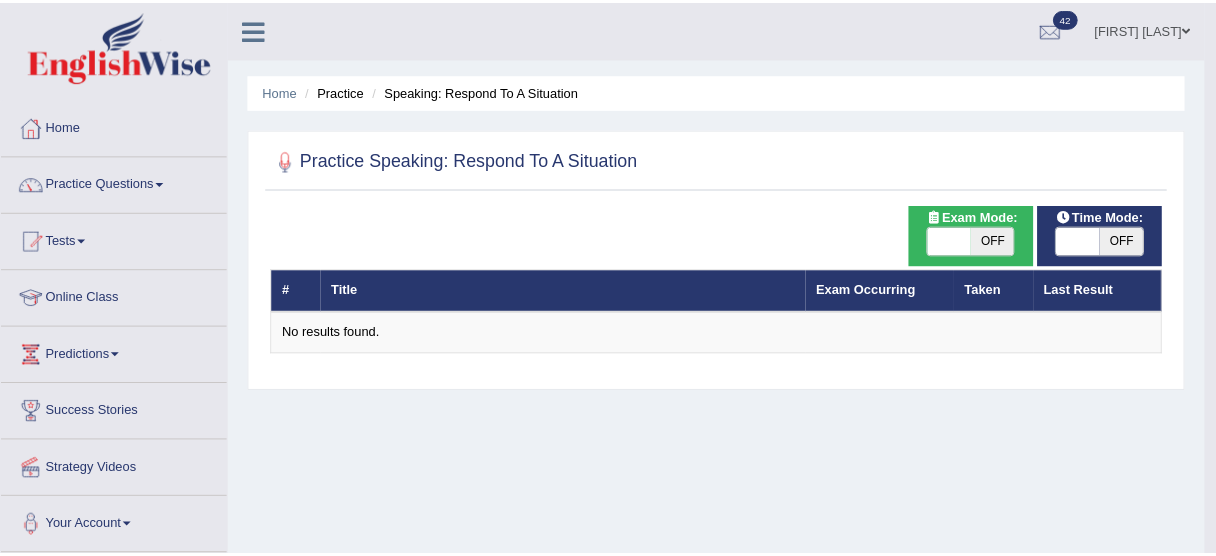 scroll, scrollTop: 19, scrollLeft: 0, axis: vertical 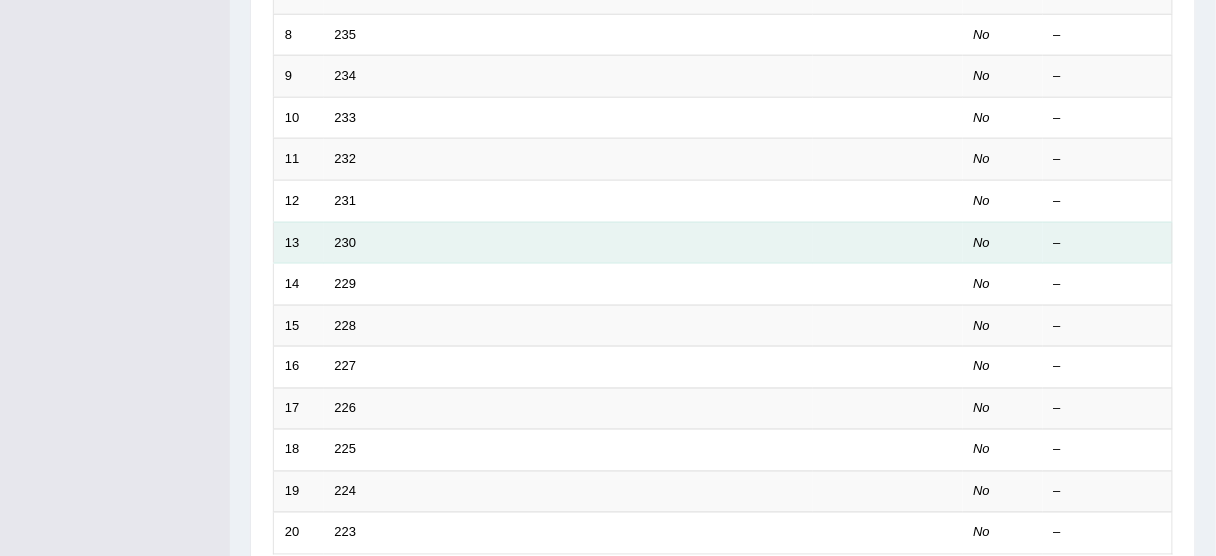click on "230" at bounding box center (568, 243) 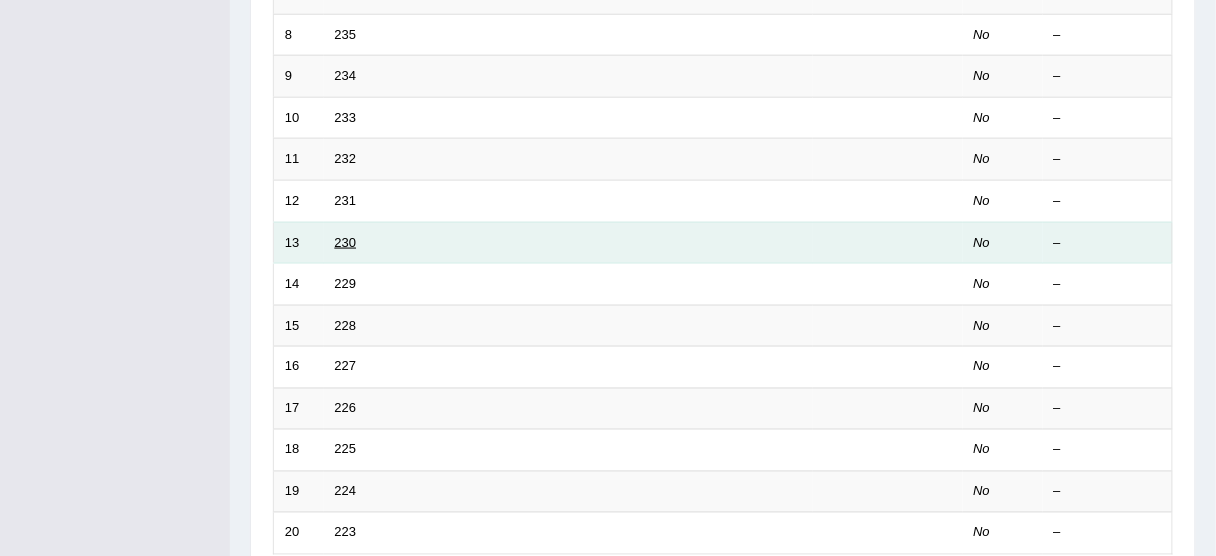 click on "230" at bounding box center (346, 242) 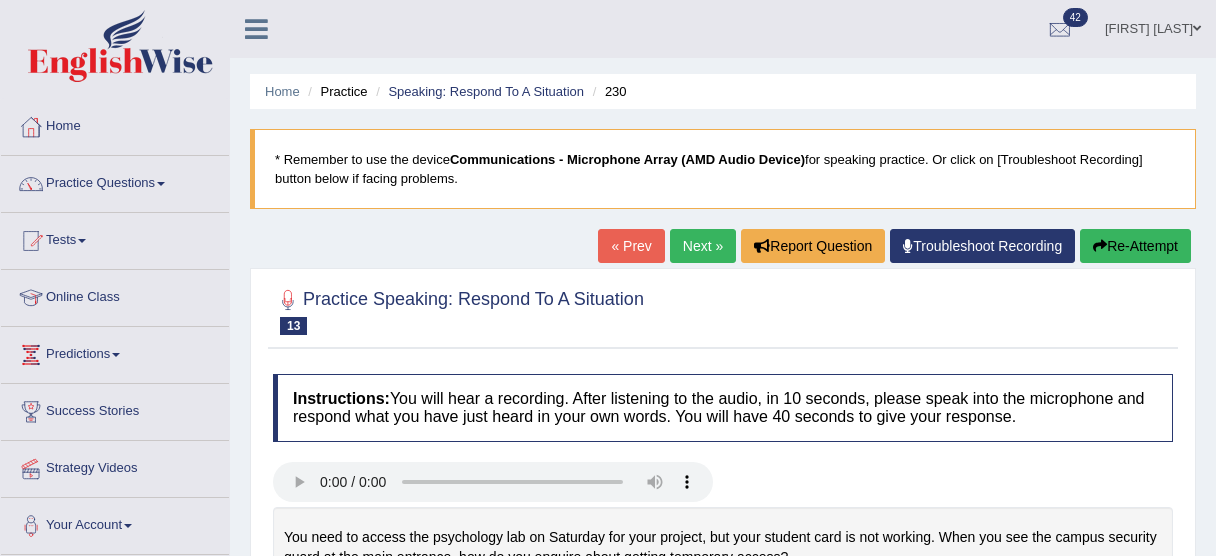 scroll, scrollTop: 240, scrollLeft: 0, axis: vertical 